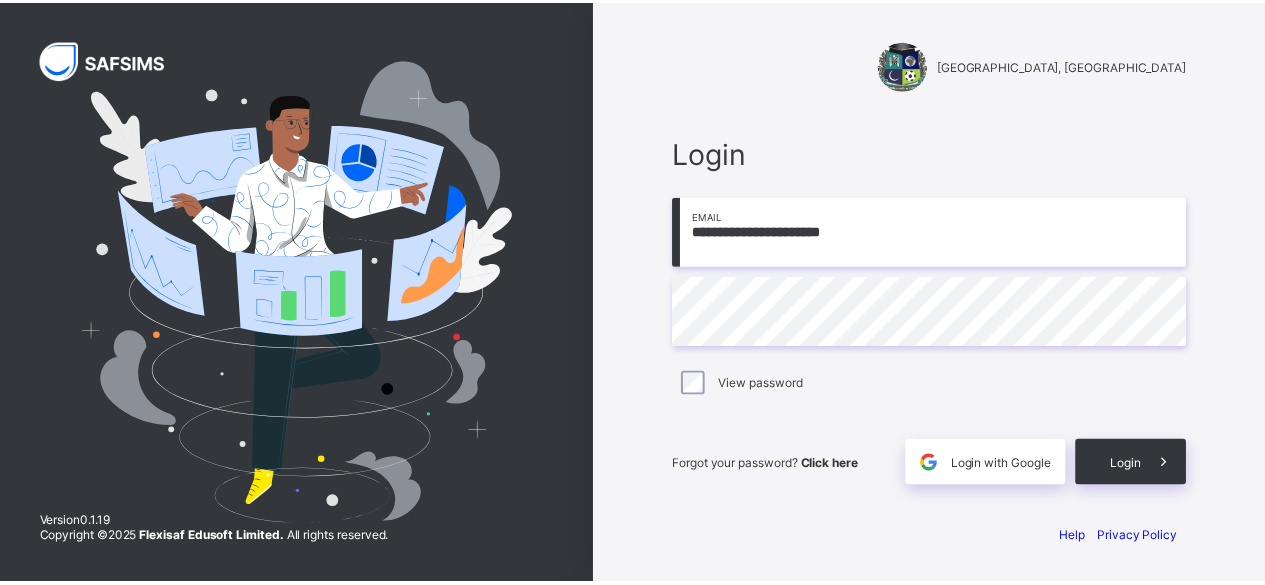 scroll, scrollTop: 0, scrollLeft: 0, axis: both 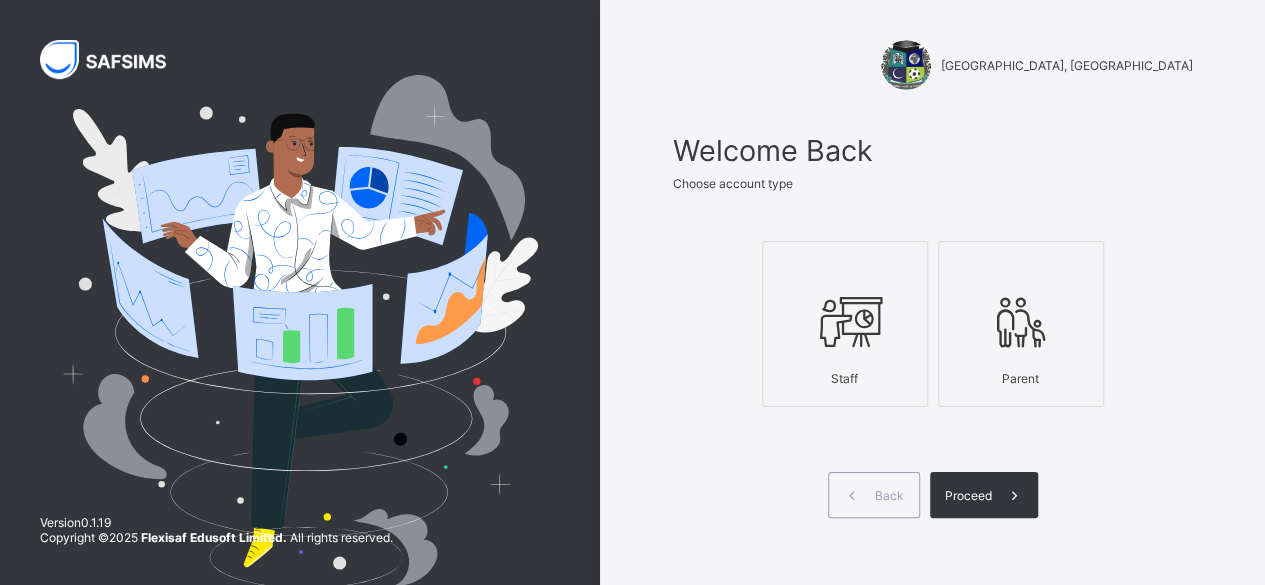 click at bounding box center (845, 322) 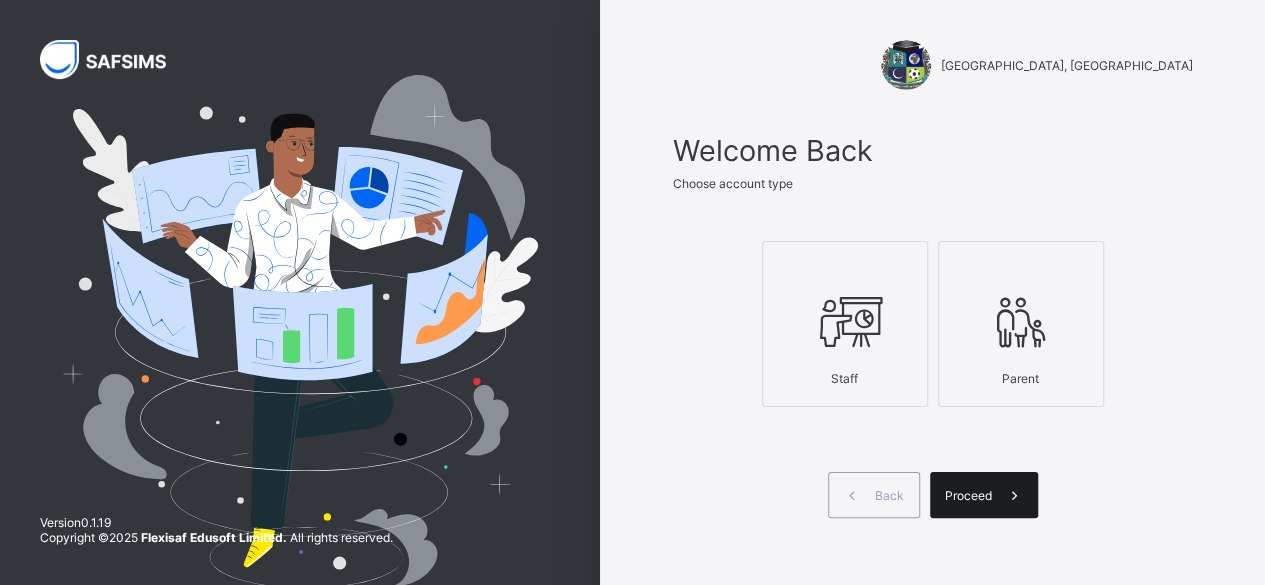 click on "Proceed" at bounding box center [984, 495] 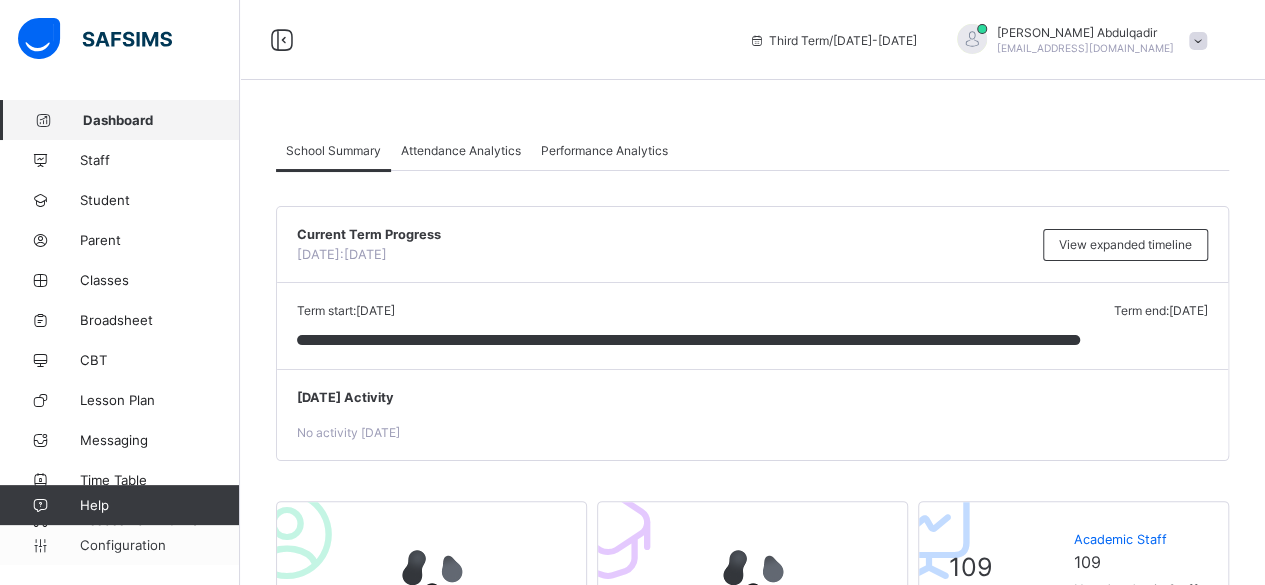 click on "Configuration" at bounding box center (159, 545) 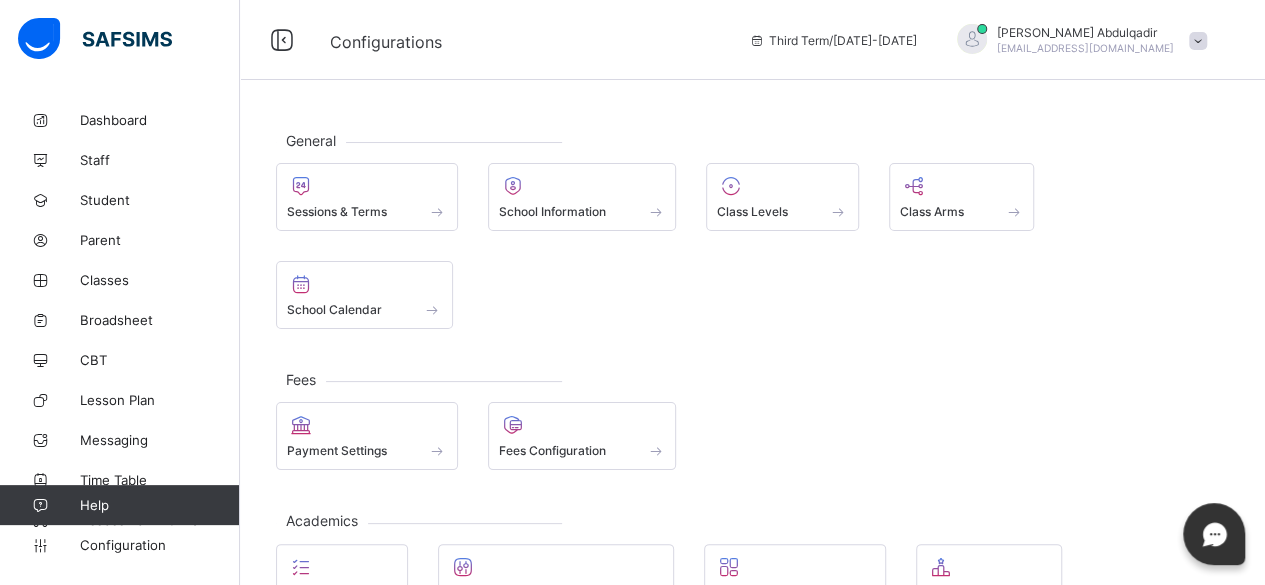 click on "General   Sessions & Terms   School Information   Class Levels   Class Arms   School Calendar Fees   Payment Settings   Fees Configuration Academics   Subjects   Performance Configuration   Report Templates   Promotions   Attendance   ID Card Others   Messaging   Login History" at bounding box center [752, 490] 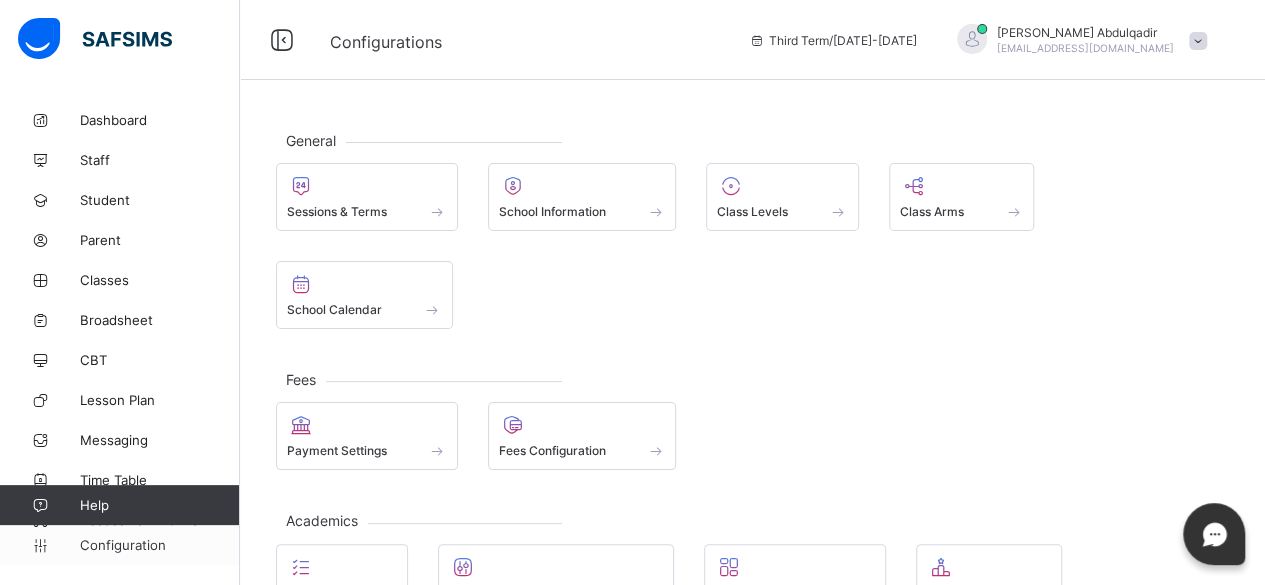 click on "Configuration" at bounding box center (159, 545) 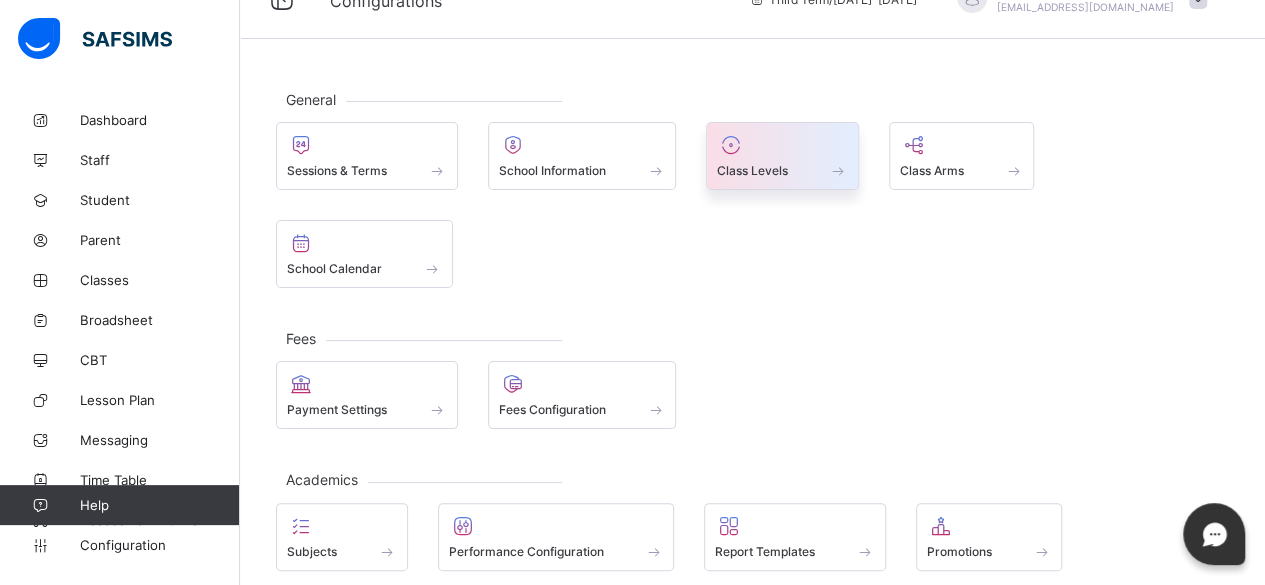 scroll, scrollTop: 100, scrollLeft: 0, axis: vertical 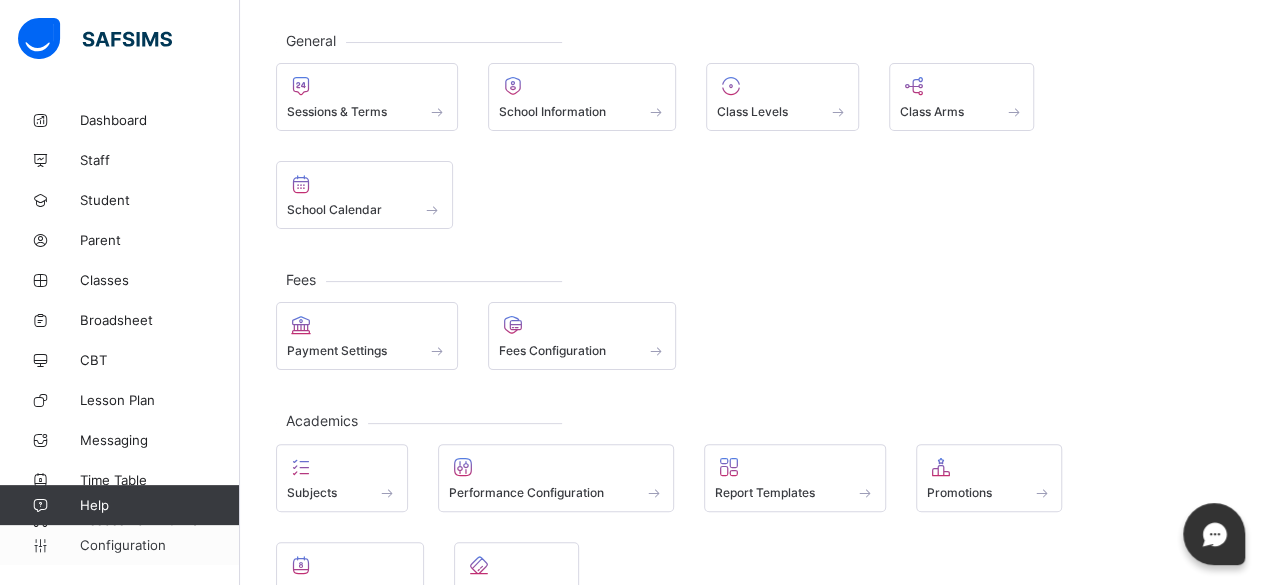 click on "Configuration" at bounding box center (159, 545) 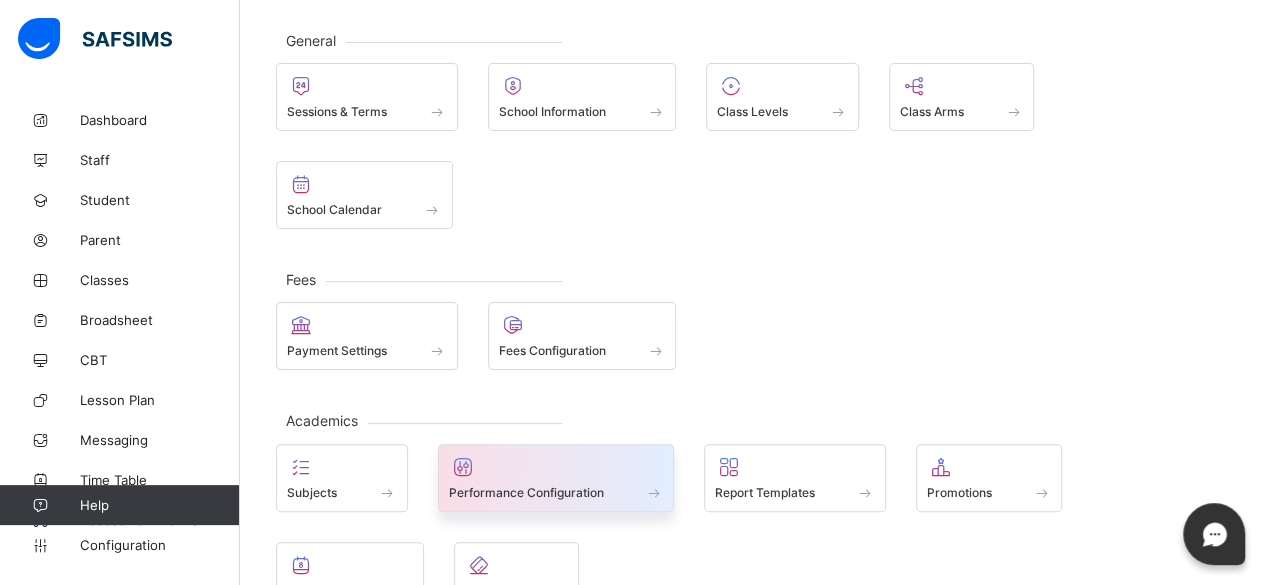 scroll, scrollTop: 0, scrollLeft: 0, axis: both 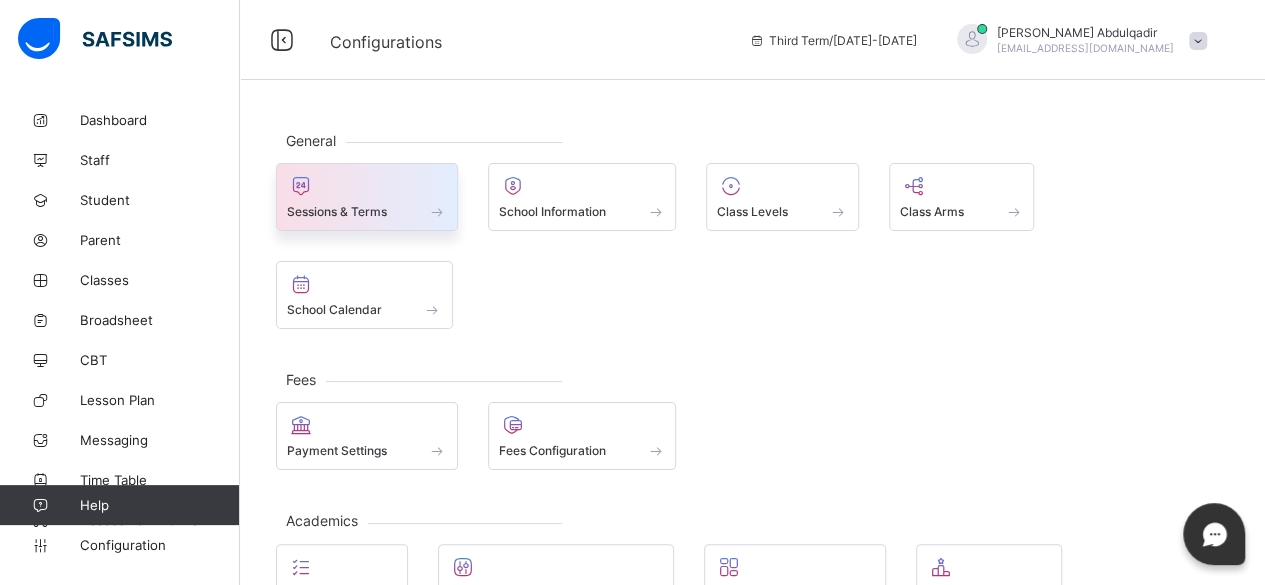 click at bounding box center (367, 186) 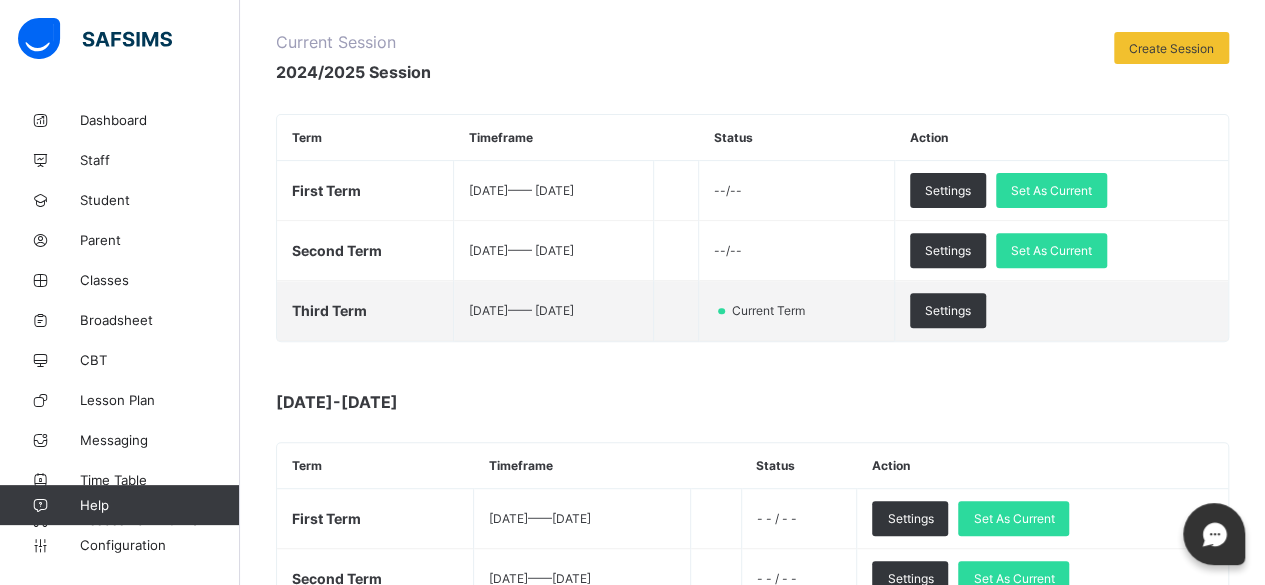 scroll, scrollTop: 200, scrollLeft: 0, axis: vertical 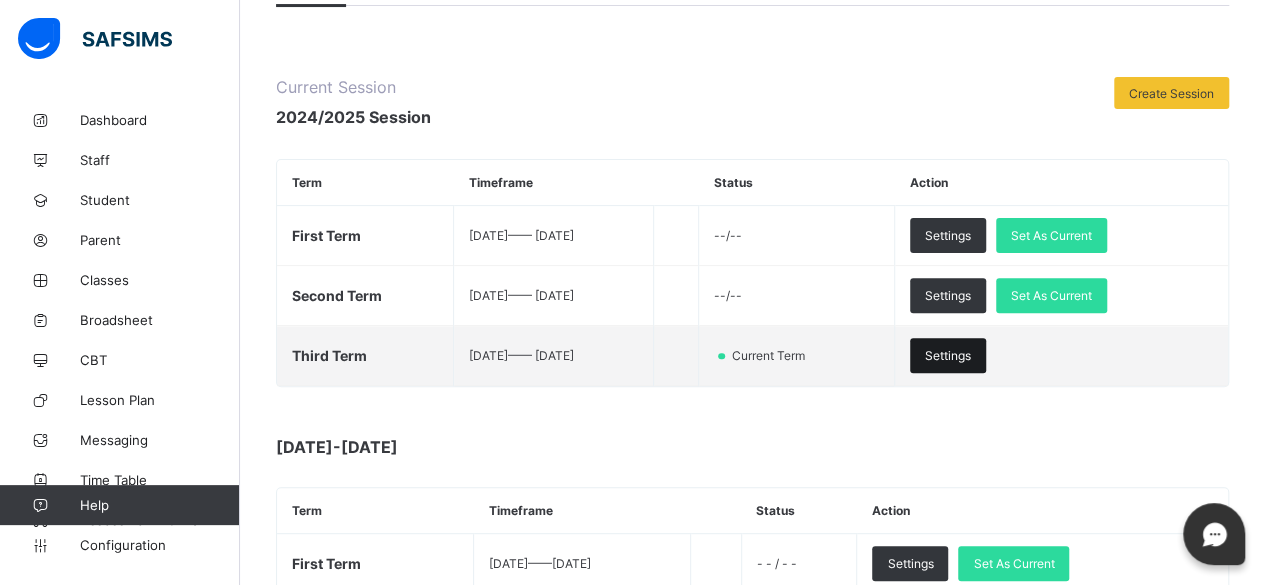 click on "Settings" at bounding box center (948, 355) 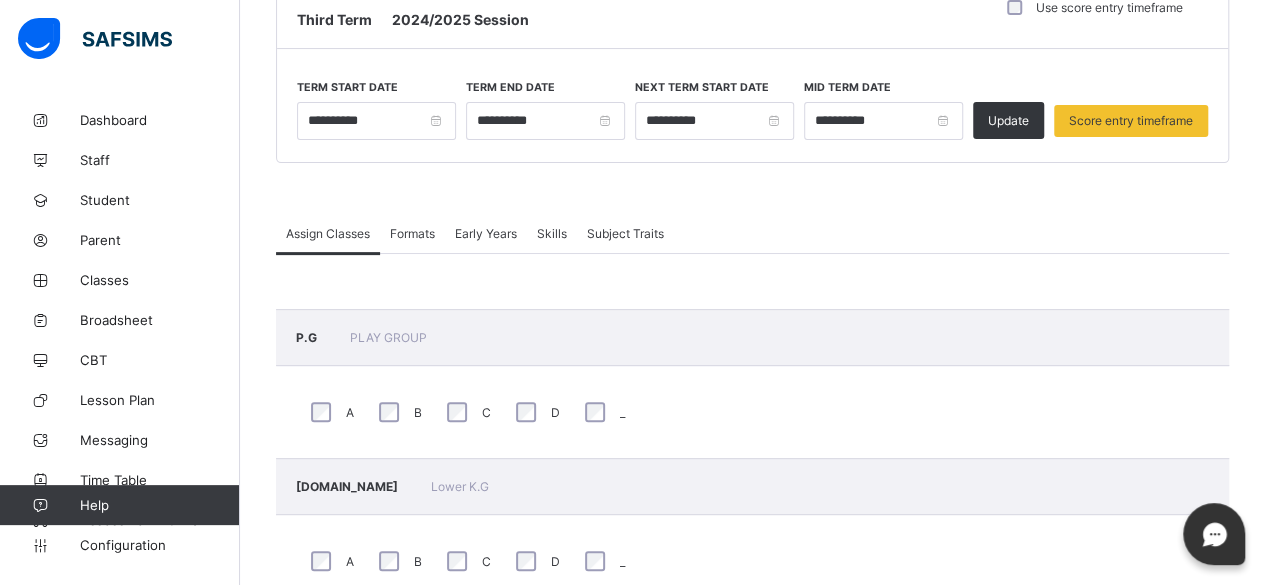click on "A B C D _" at bounding box center (752, 412) 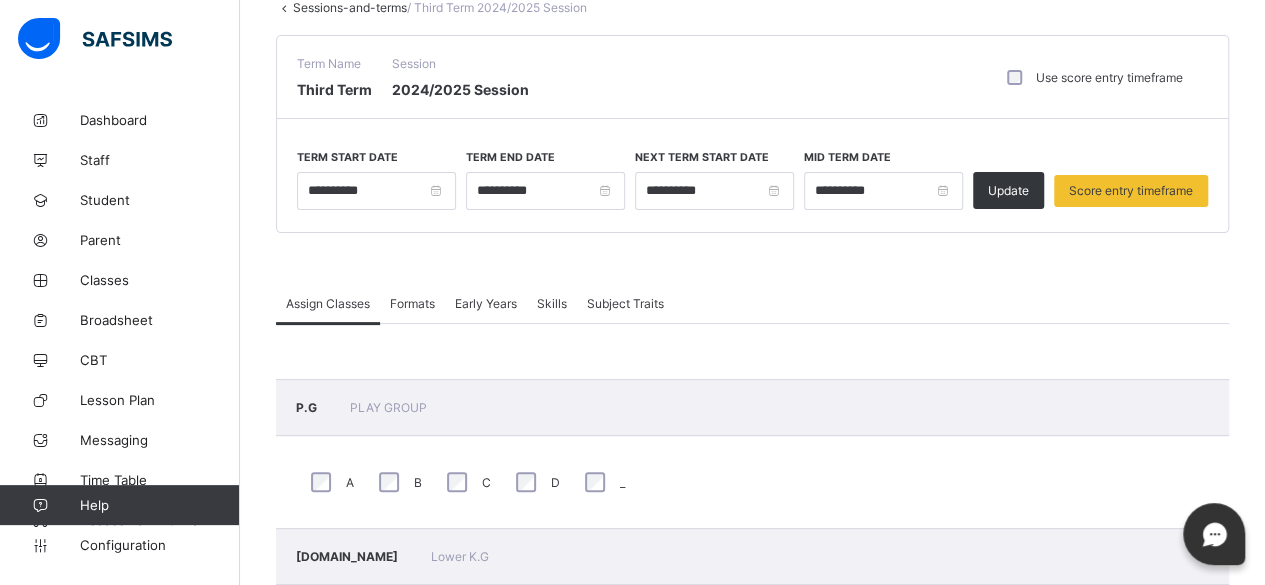 scroll, scrollTop: 100, scrollLeft: 0, axis: vertical 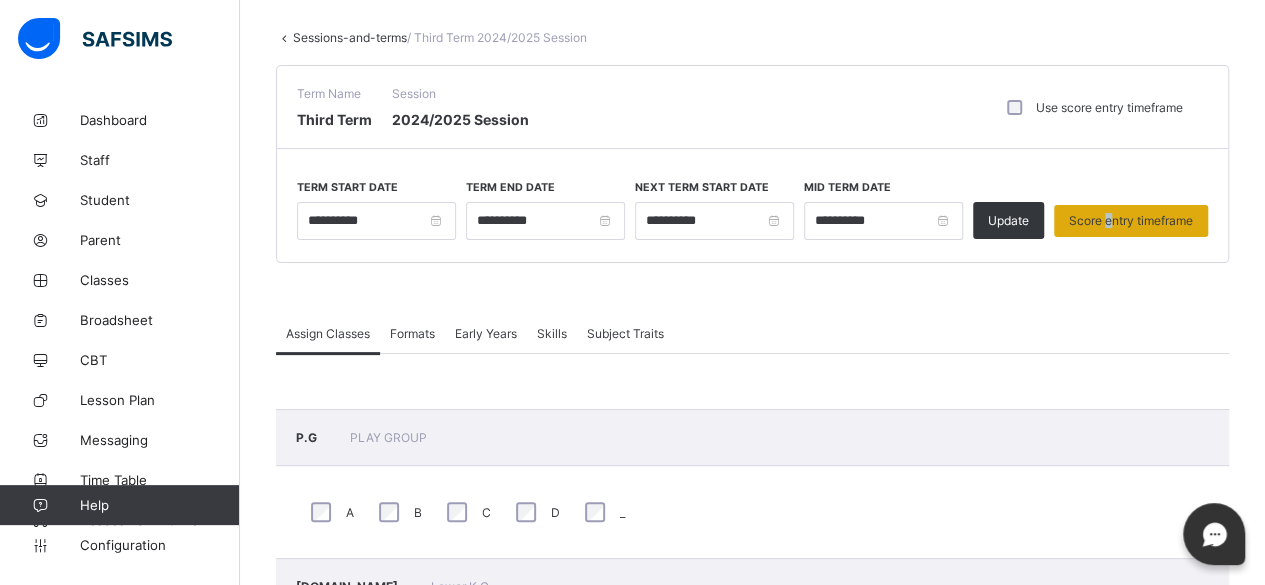 click on "Score entry timeframe" at bounding box center [1131, 221] 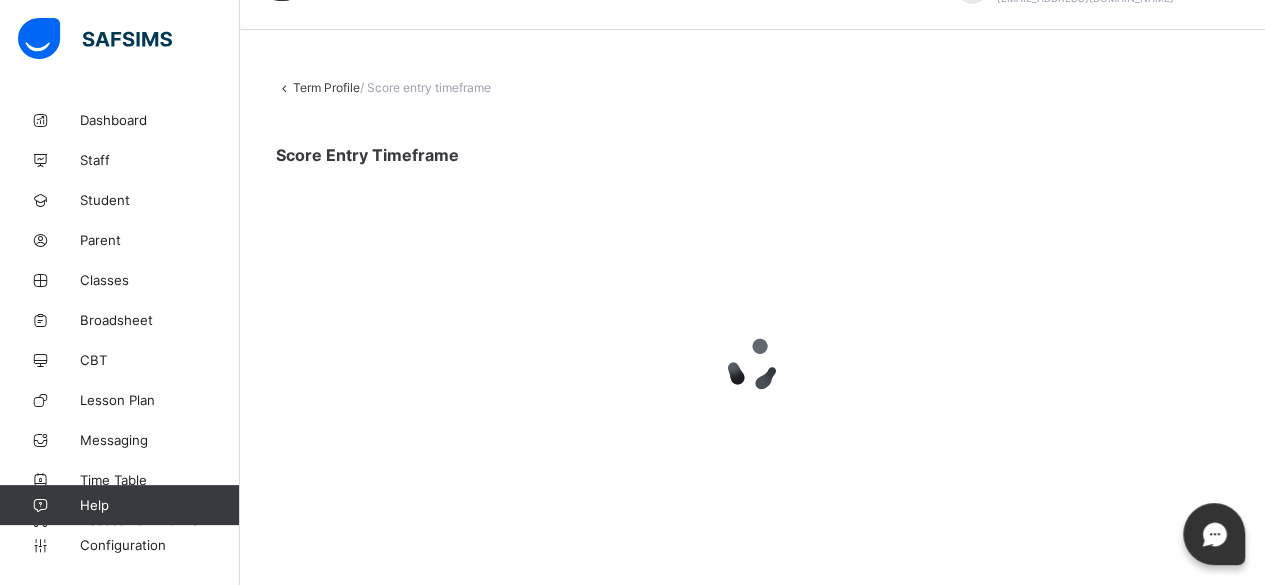 scroll, scrollTop: 48, scrollLeft: 0, axis: vertical 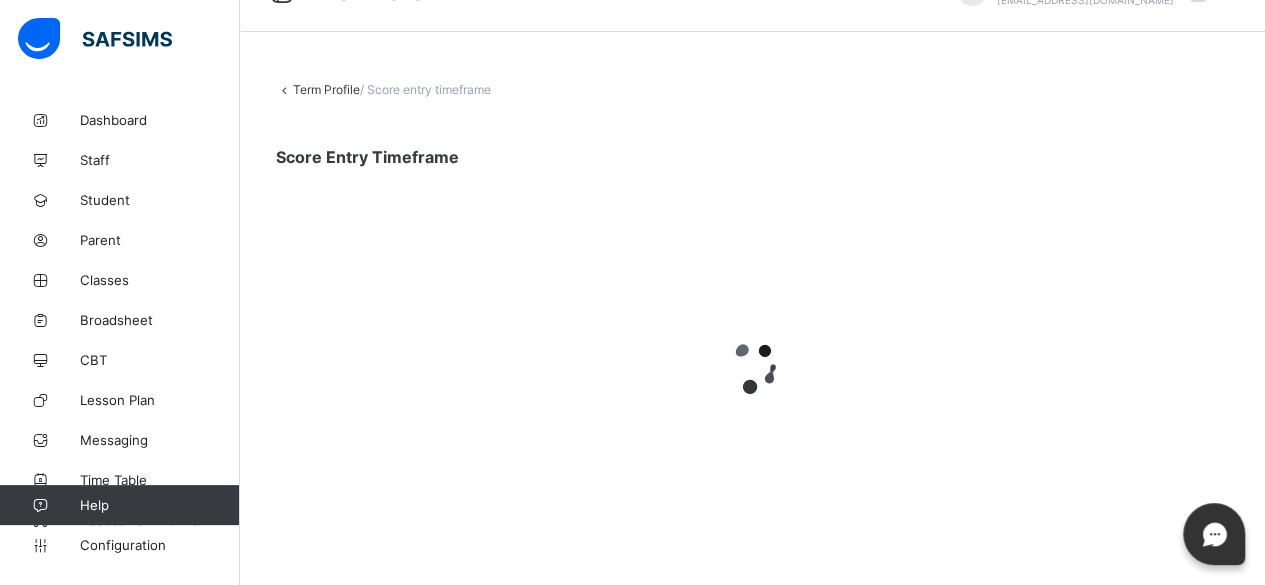click at bounding box center (752, 367) 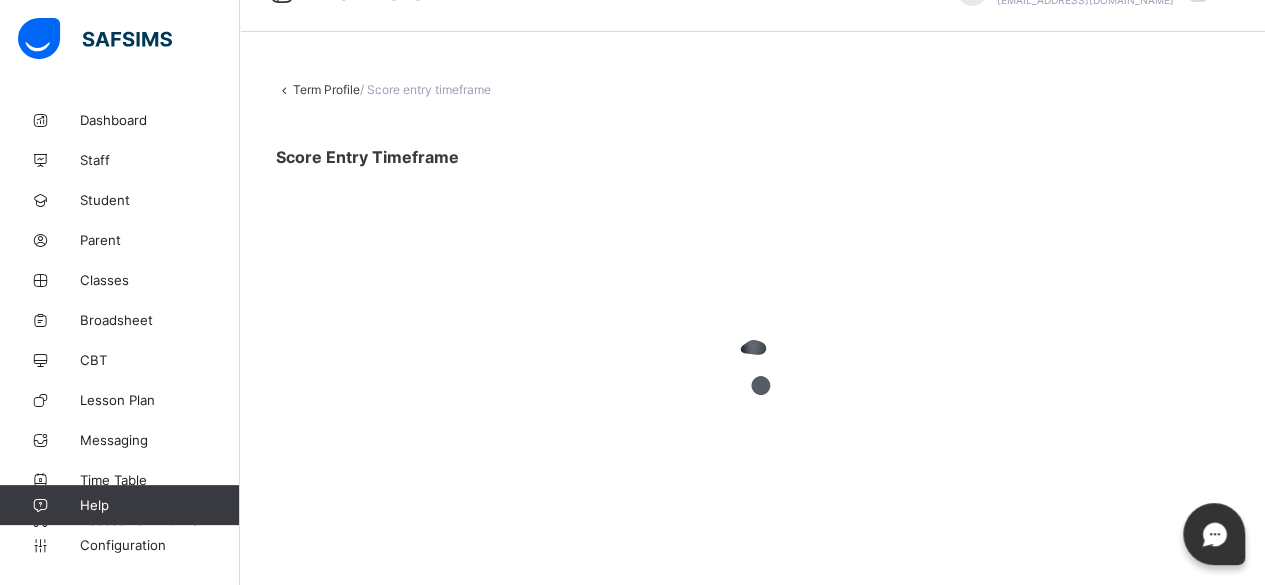 scroll, scrollTop: 0, scrollLeft: 0, axis: both 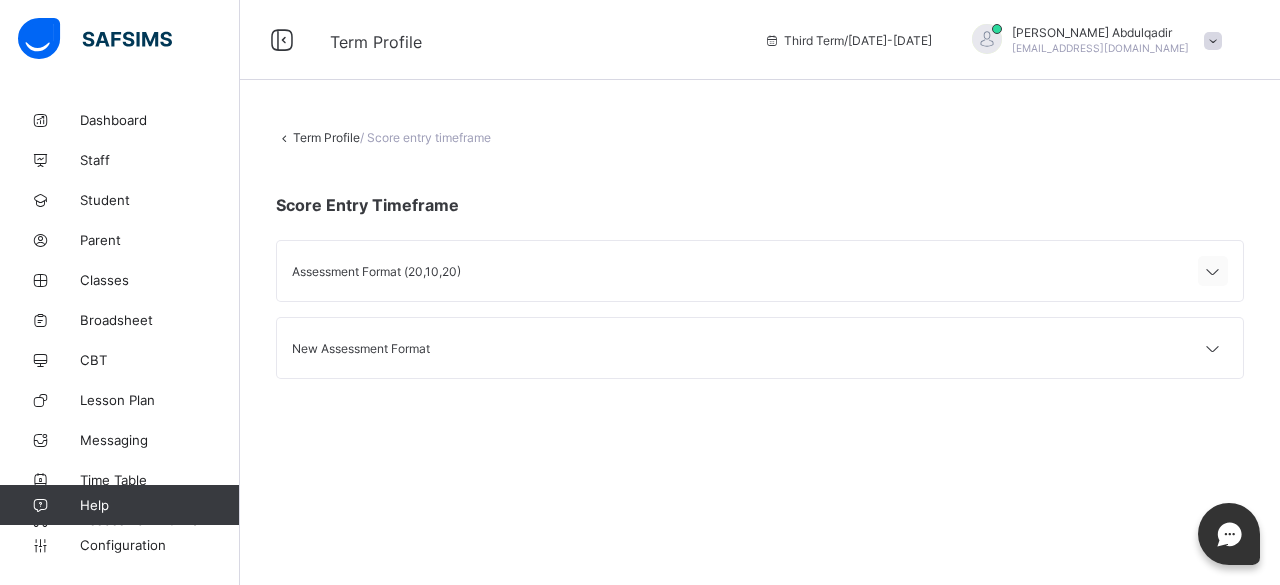 click at bounding box center (1213, 272) 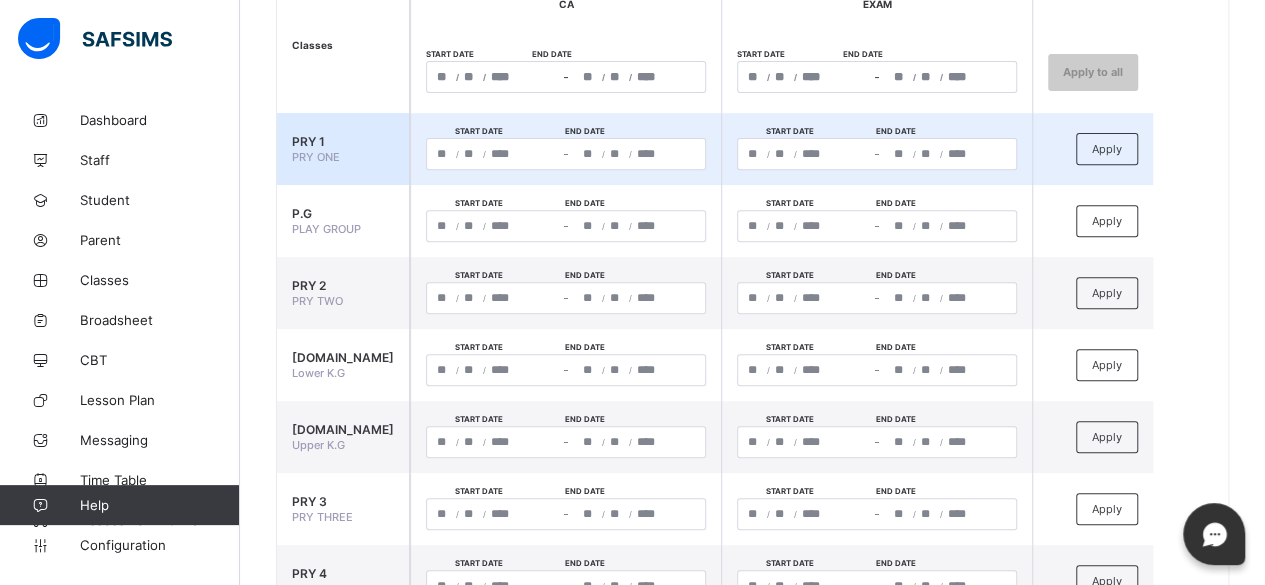 scroll, scrollTop: 220, scrollLeft: 0, axis: vertical 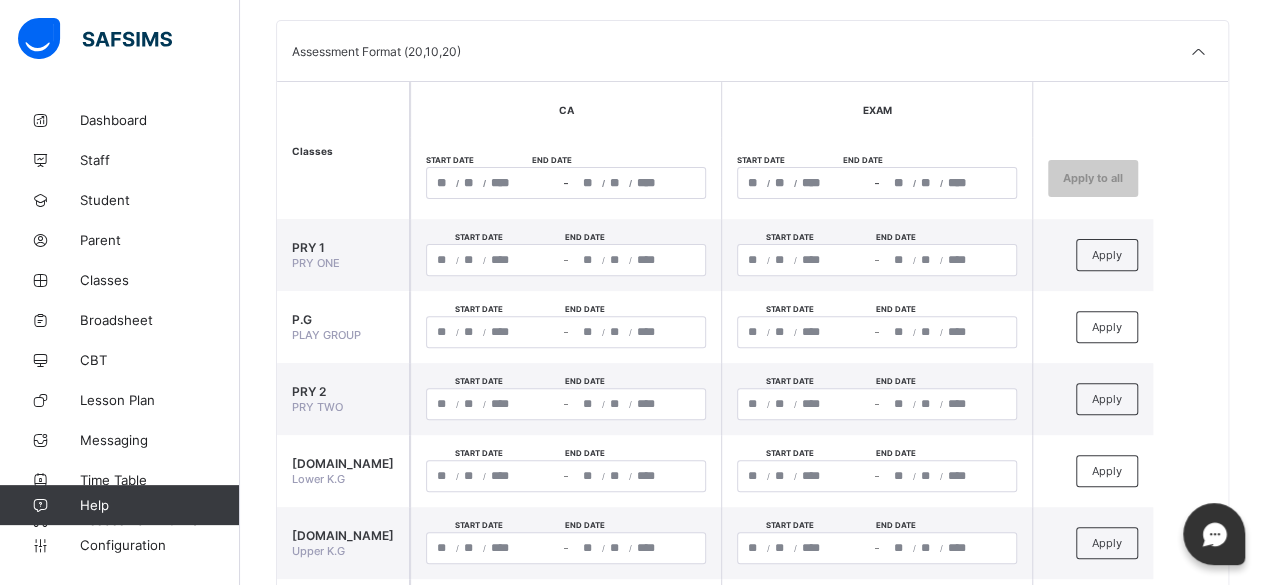 click on "/ / – / /" at bounding box center (877, 183) 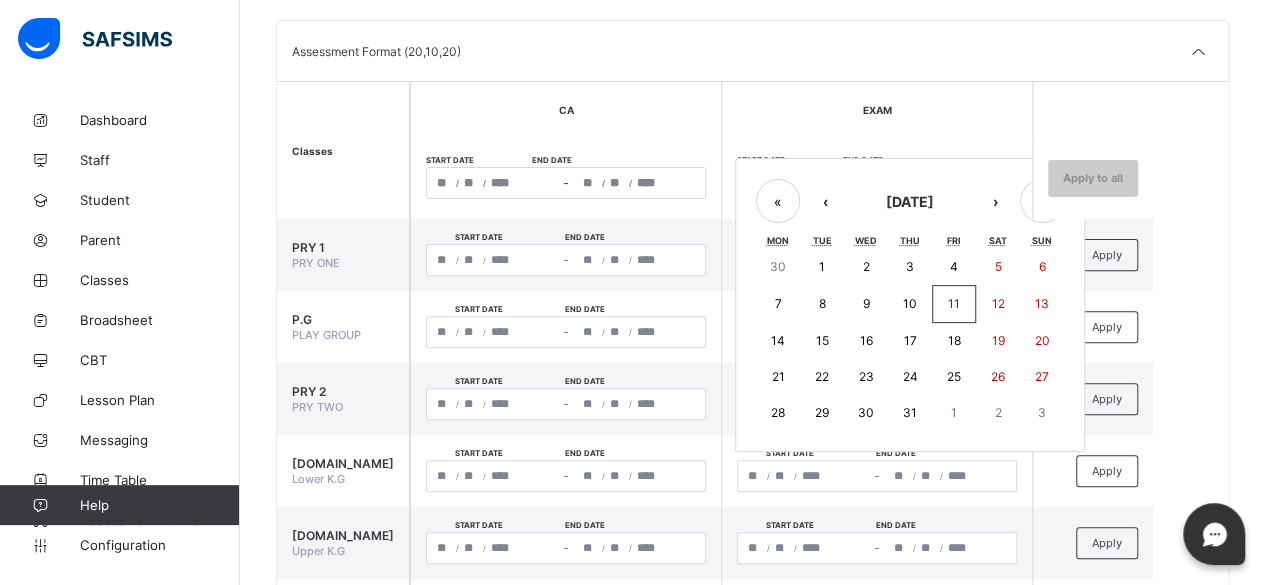 click on "11" at bounding box center [954, 303] 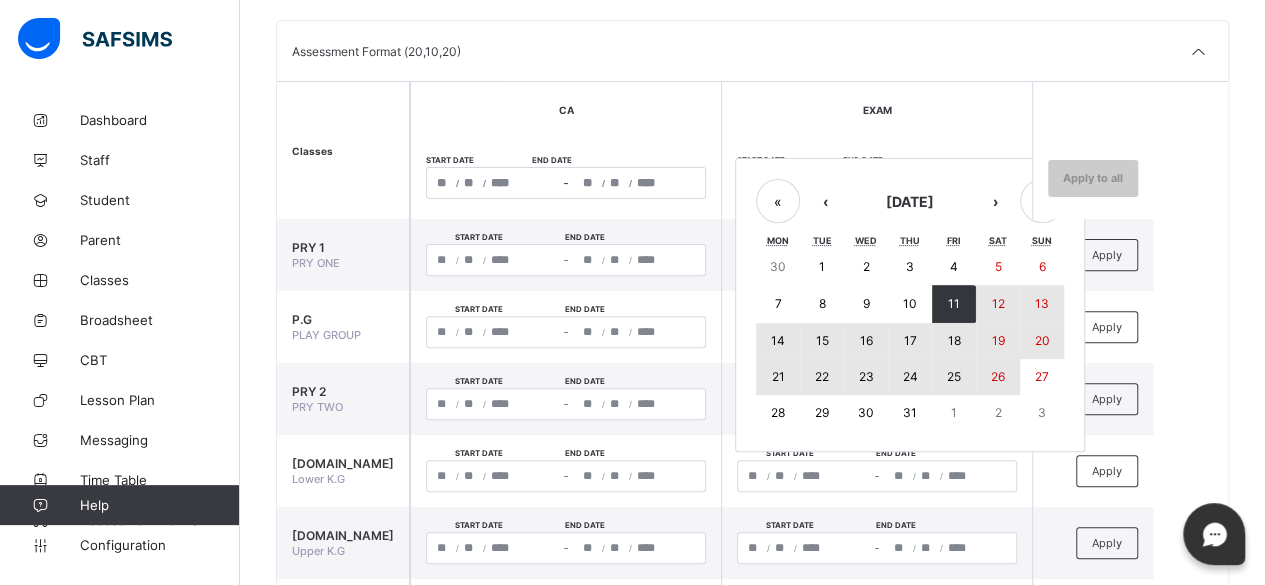 click on "26" at bounding box center (998, 376) 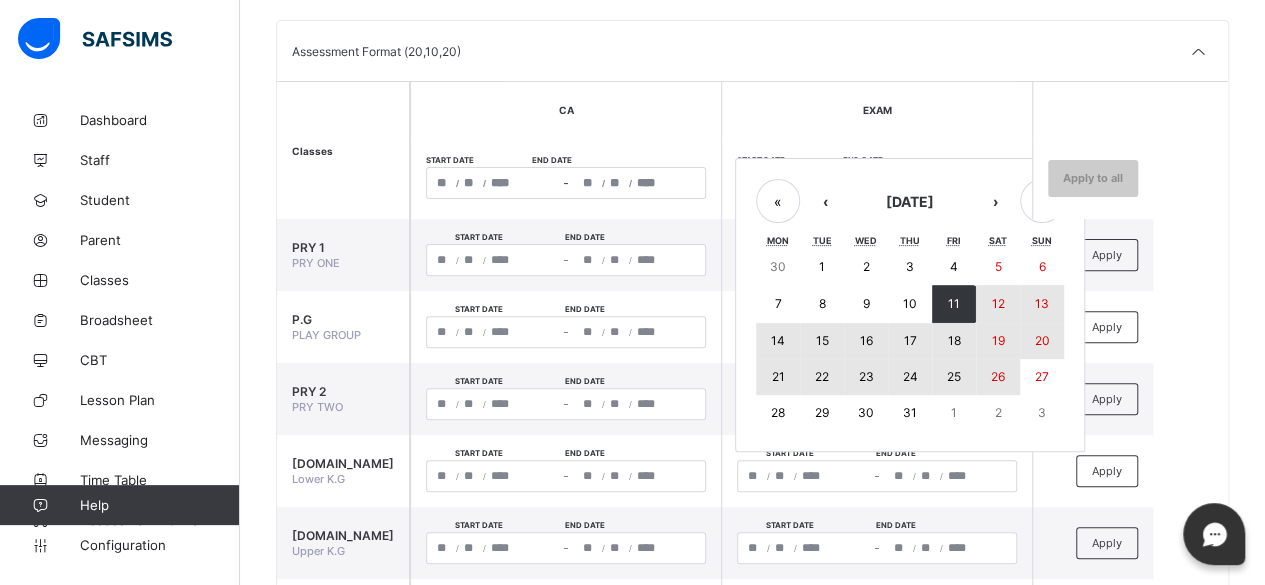 type on "****" 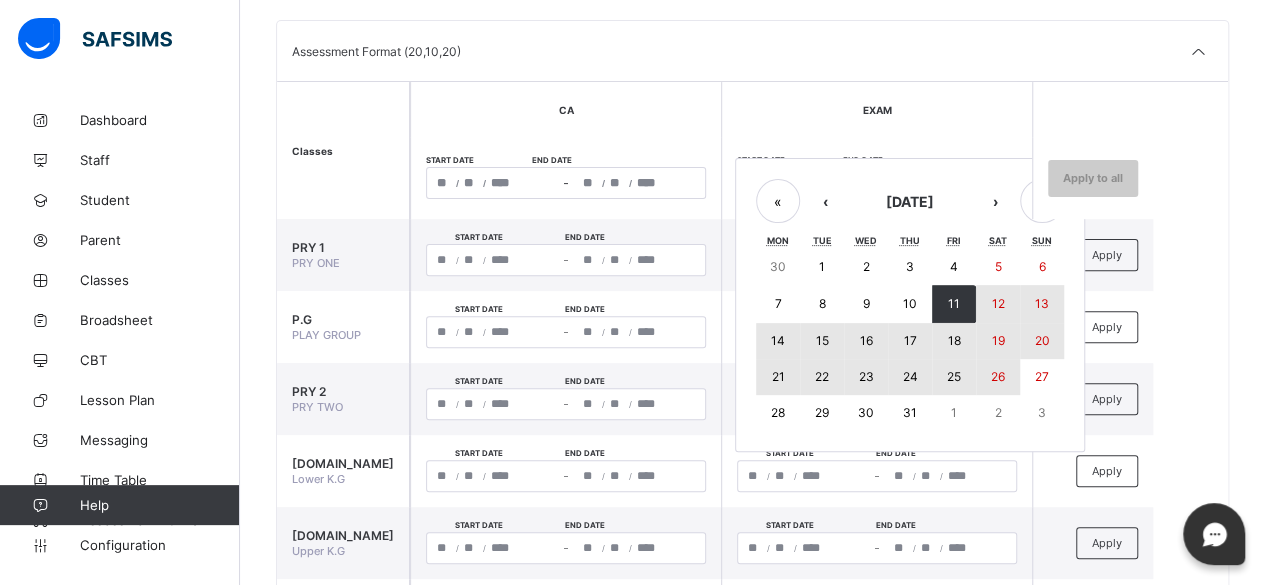 type on "**********" 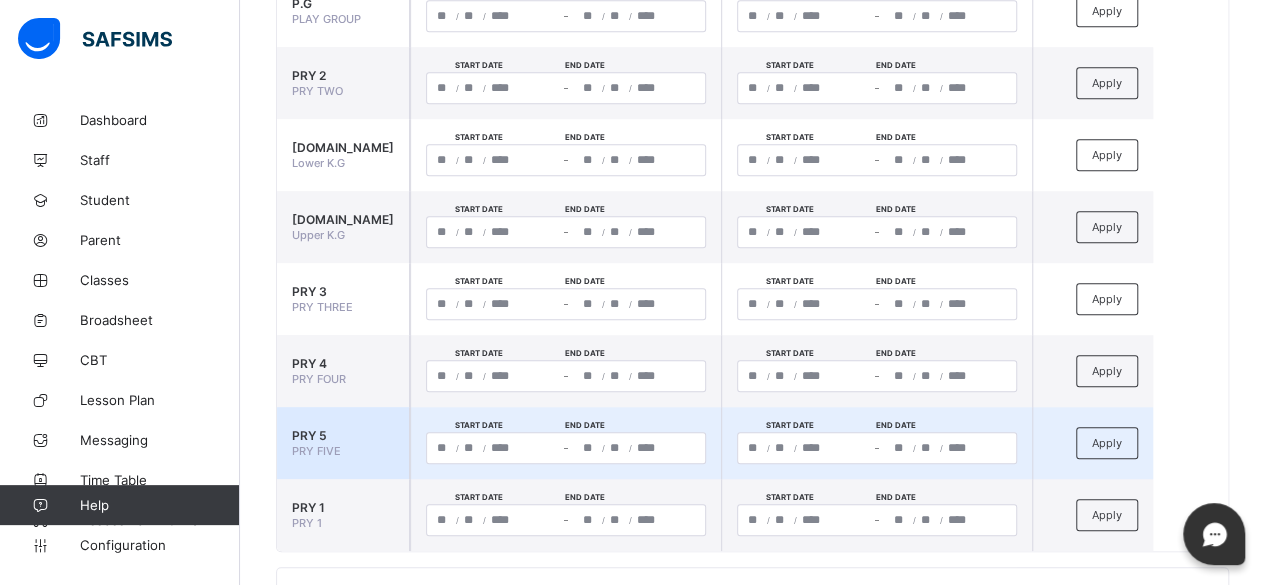 scroll, scrollTop: 620, scrollLeft: 0, axis: vertical 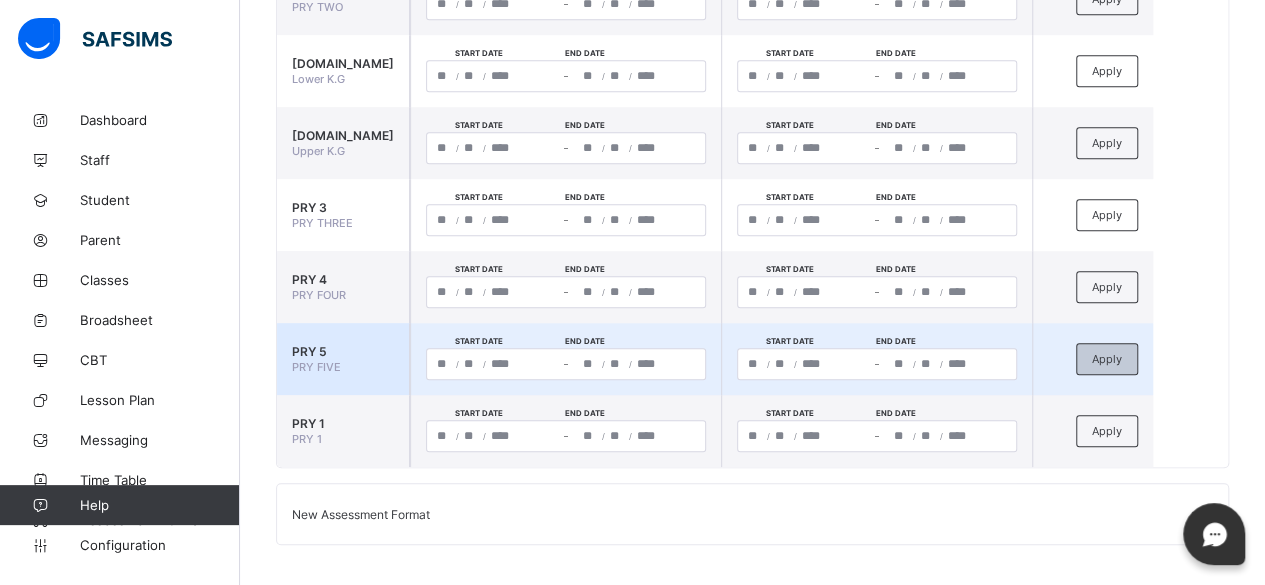 click on "Apply" at bounding box center [1107, 359] 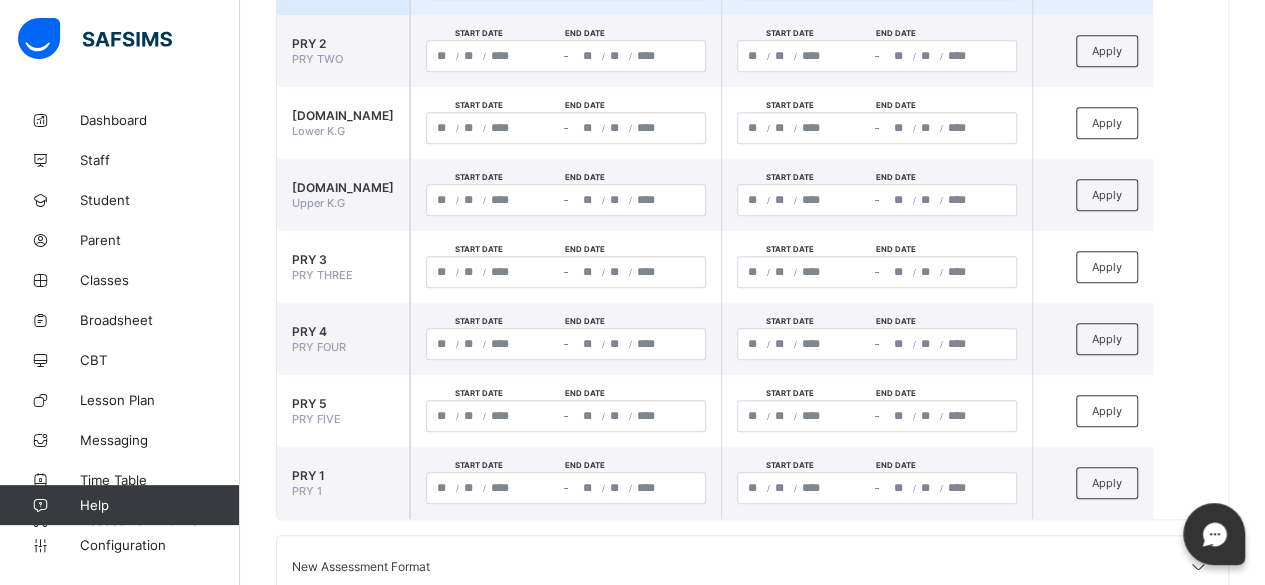 scroll, scrollTop: 620, scrollLeft: 0, axis: vertical 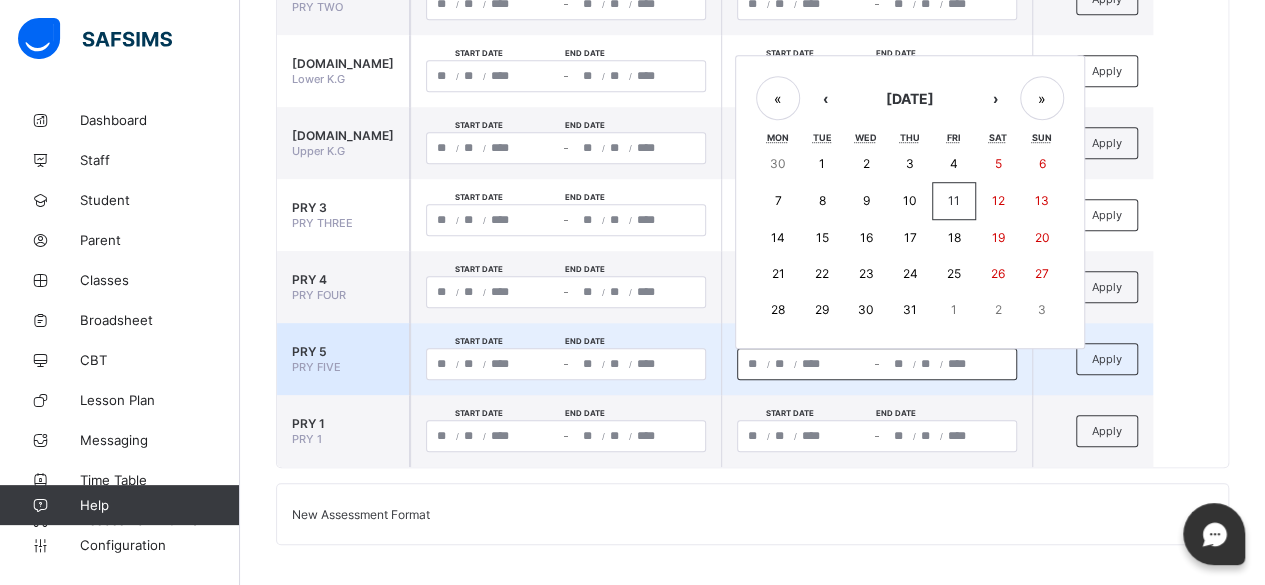 click 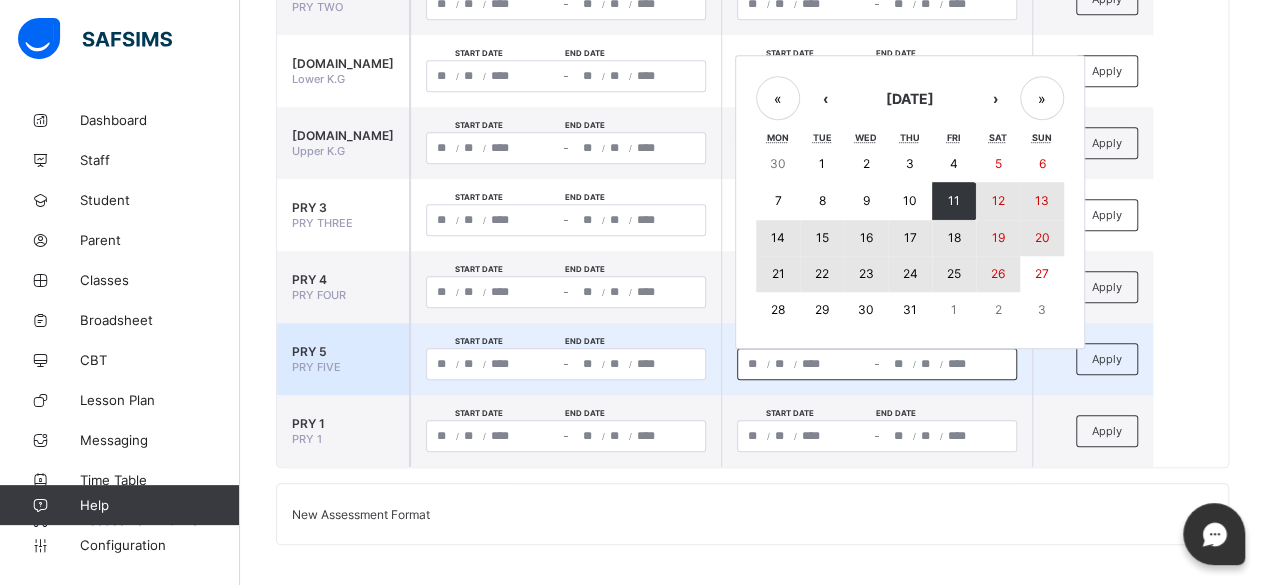 click on "26" at bounding box center [998, 273] 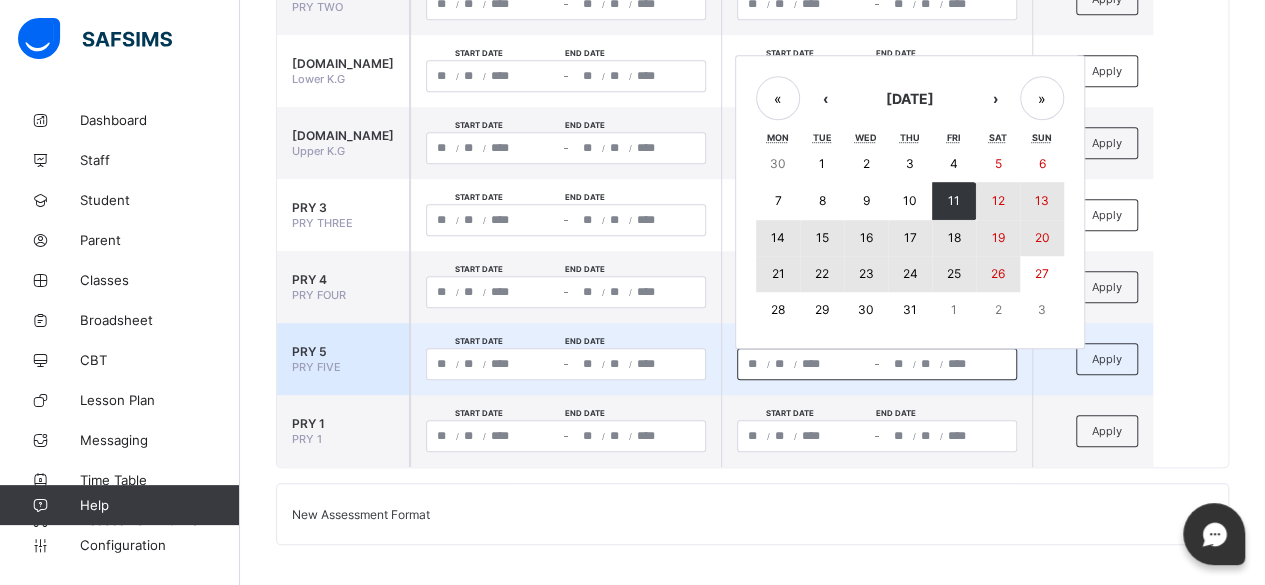type on "*" 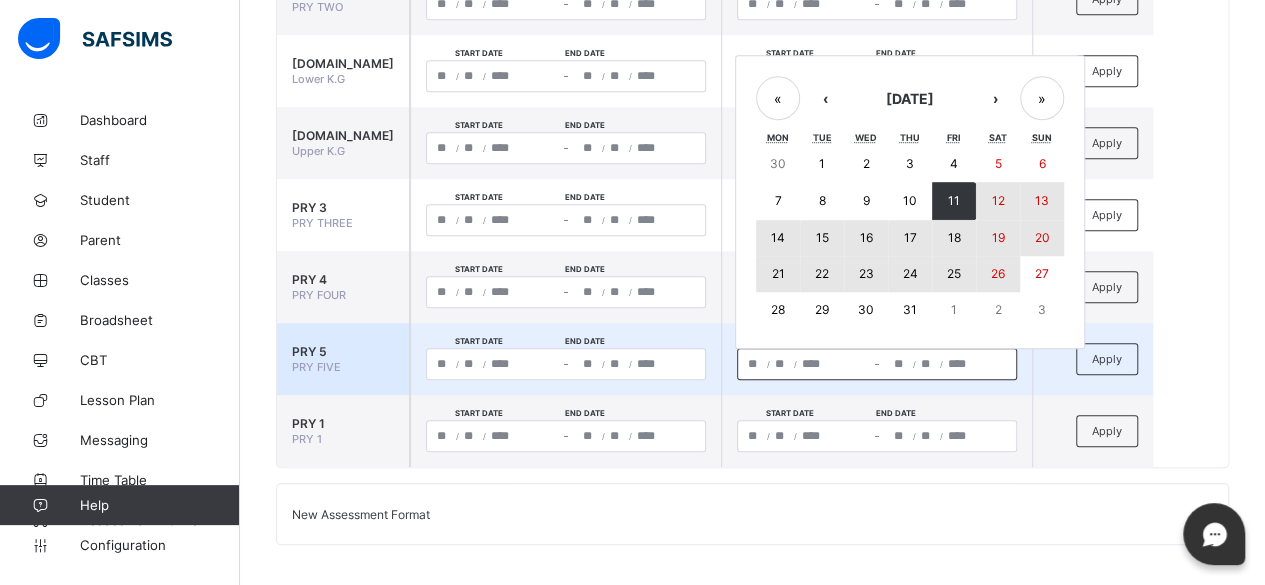 type on "**" 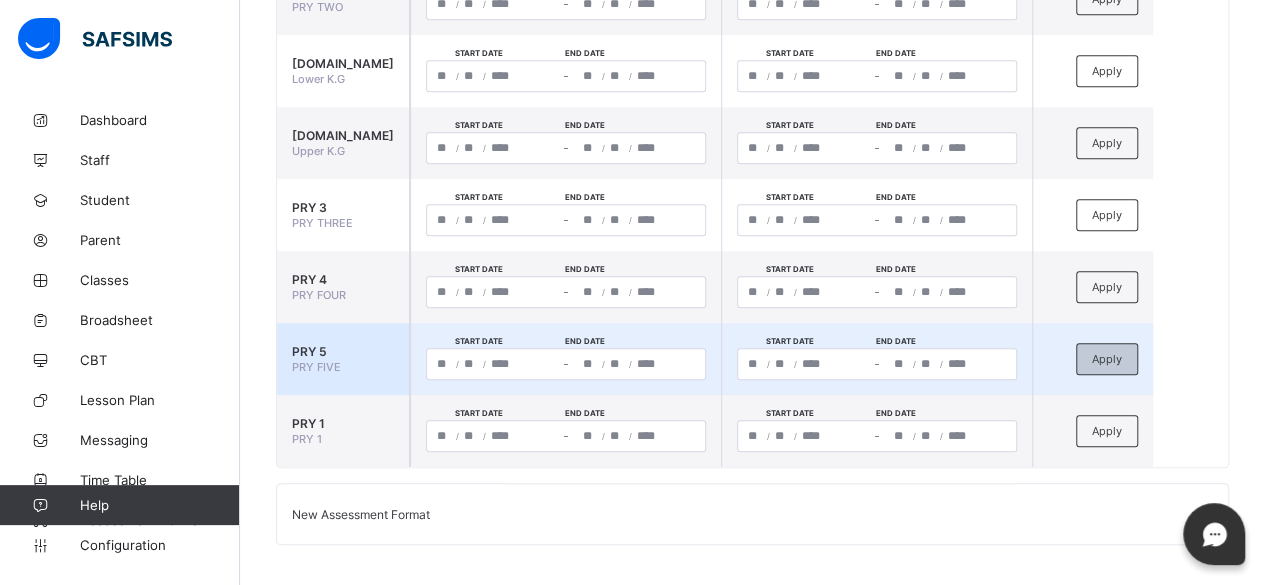 click on "Apply" at bounding box center (1107, 359) 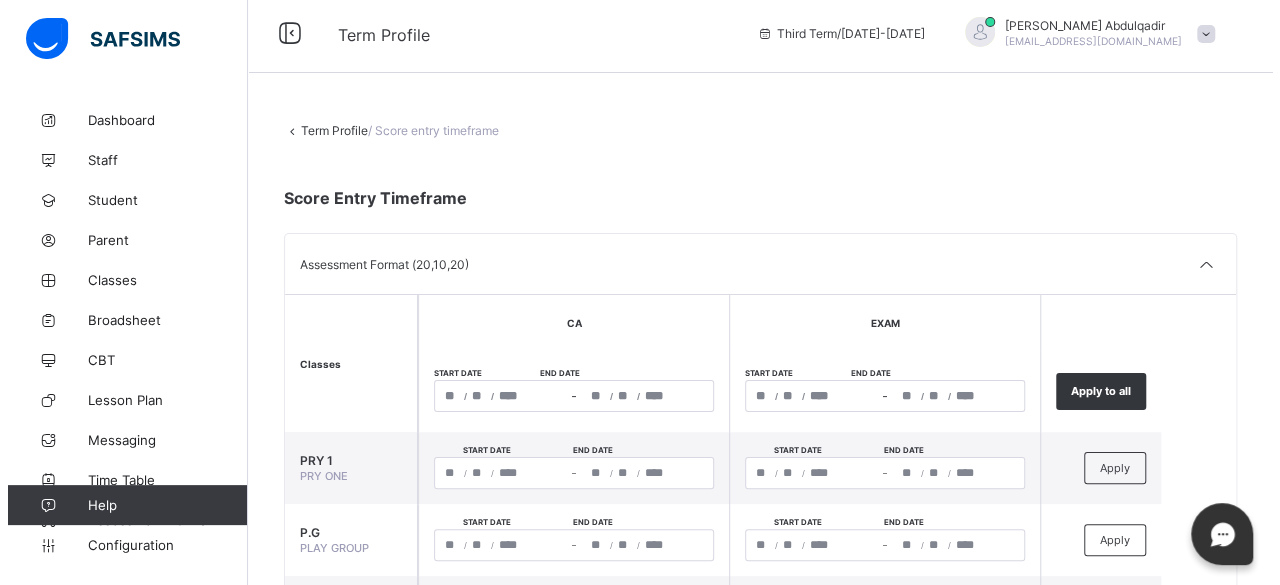 scroll, scrollTop: 0, scrollLeft: 0, axis: both 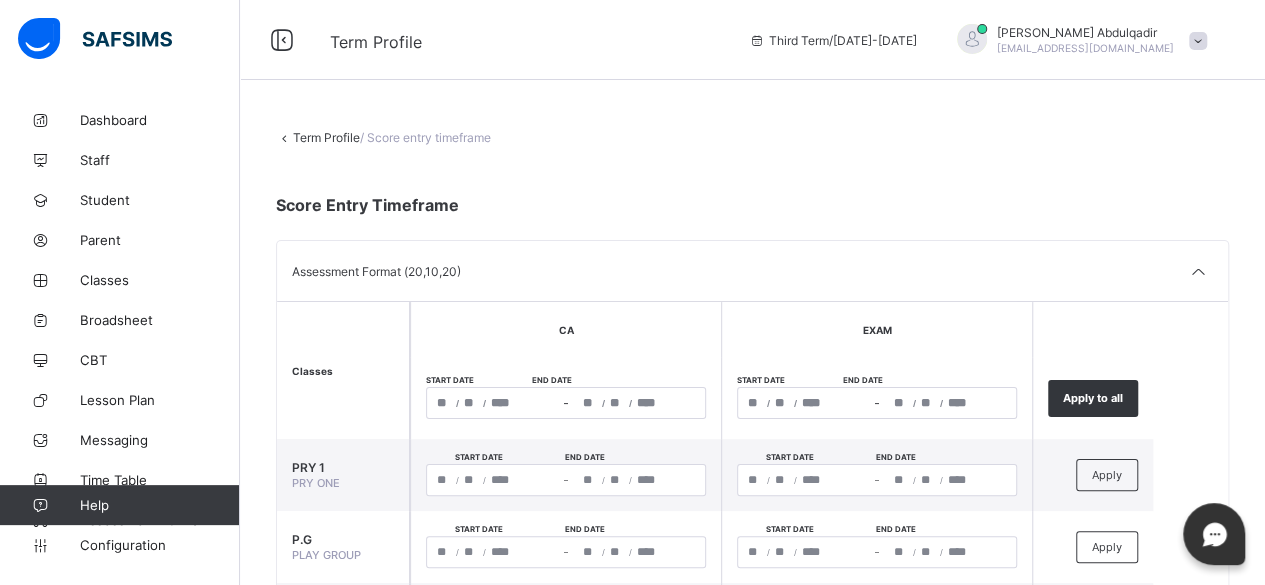click at bounding box center (1198, 41) 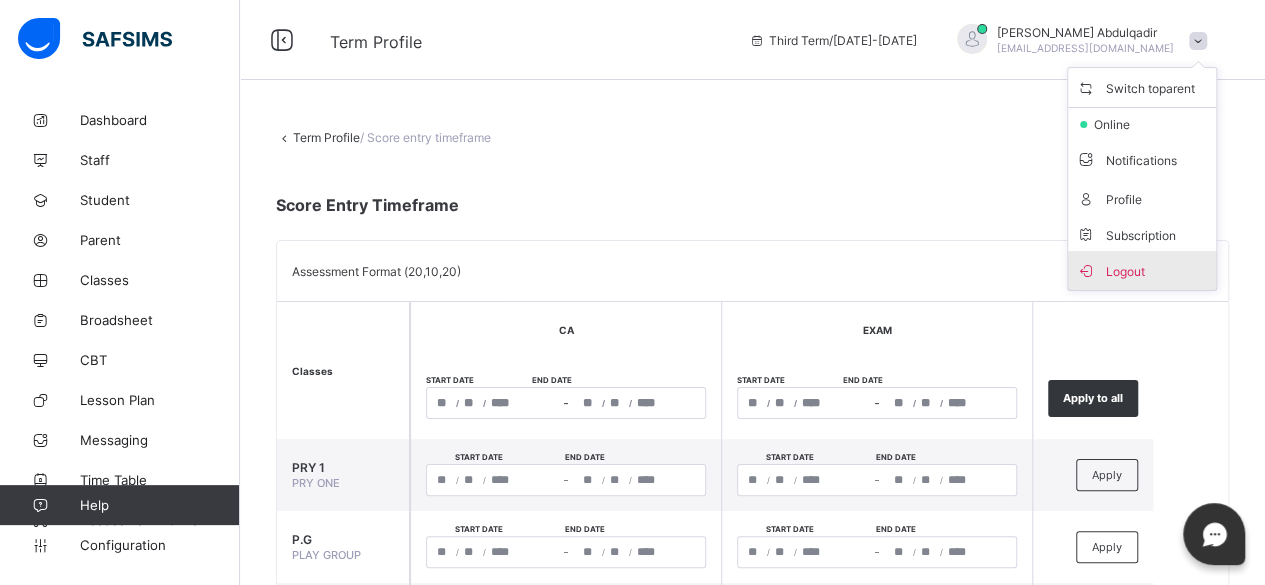 click on "Logout" at bounding box center [1142, 270] 